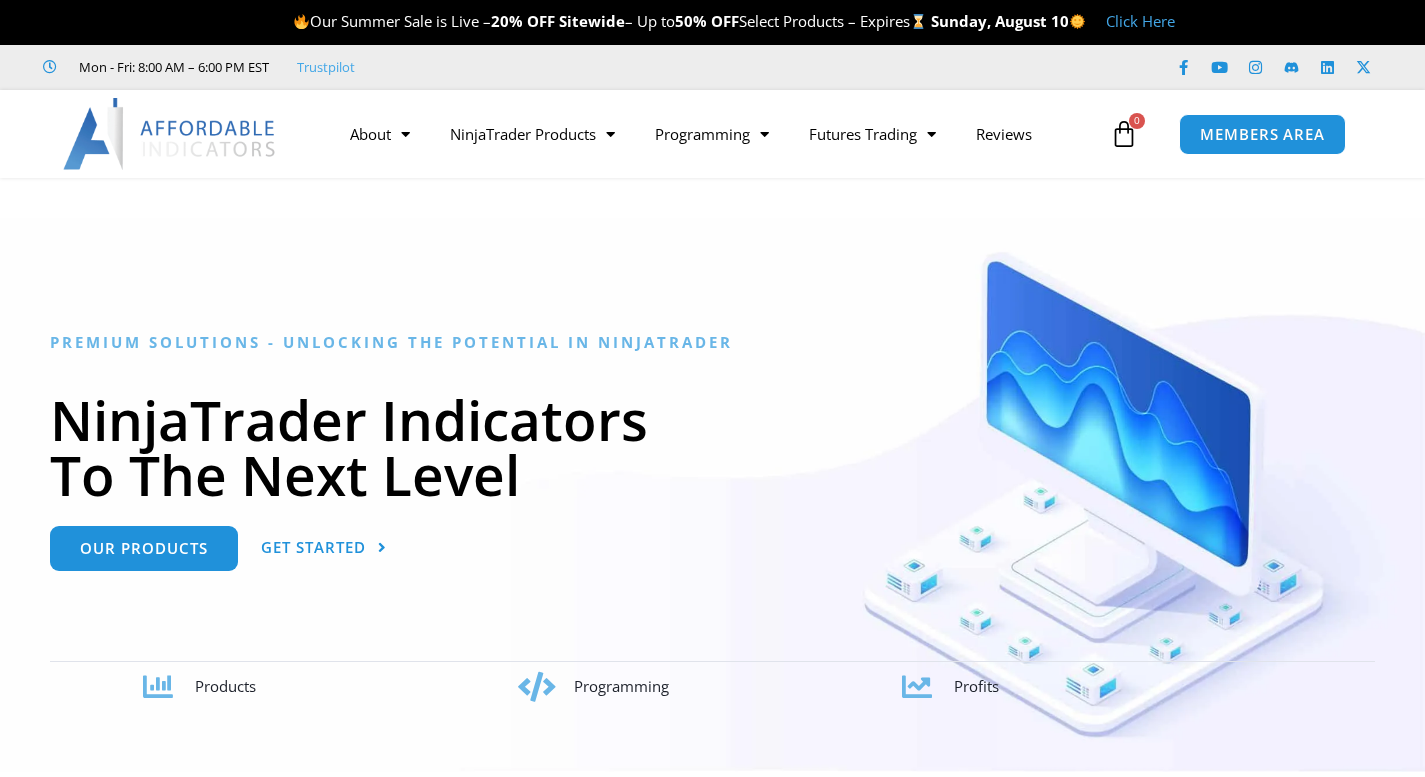 scroll, scrollTop: 0, scrollLeft: 0, axis: both 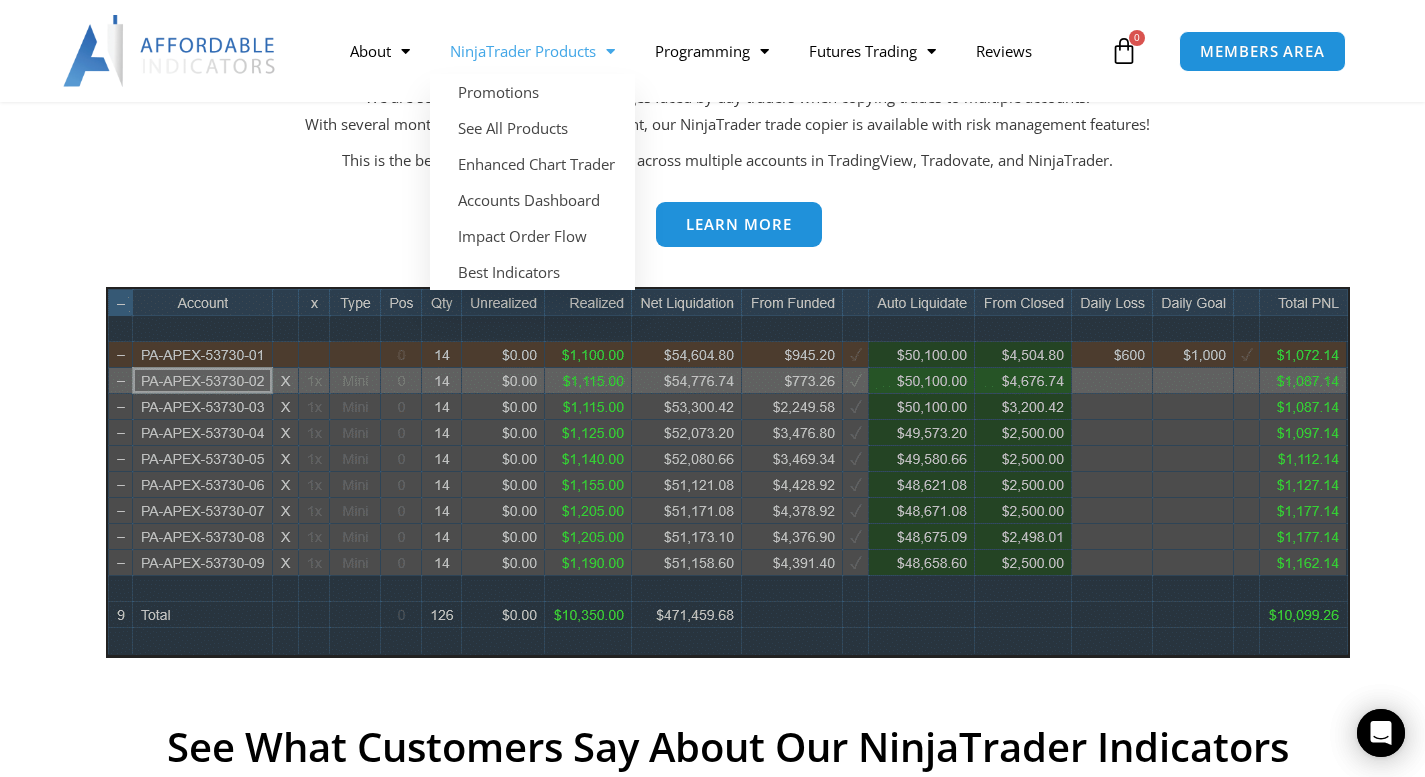 click on "NinjaTrader Products" 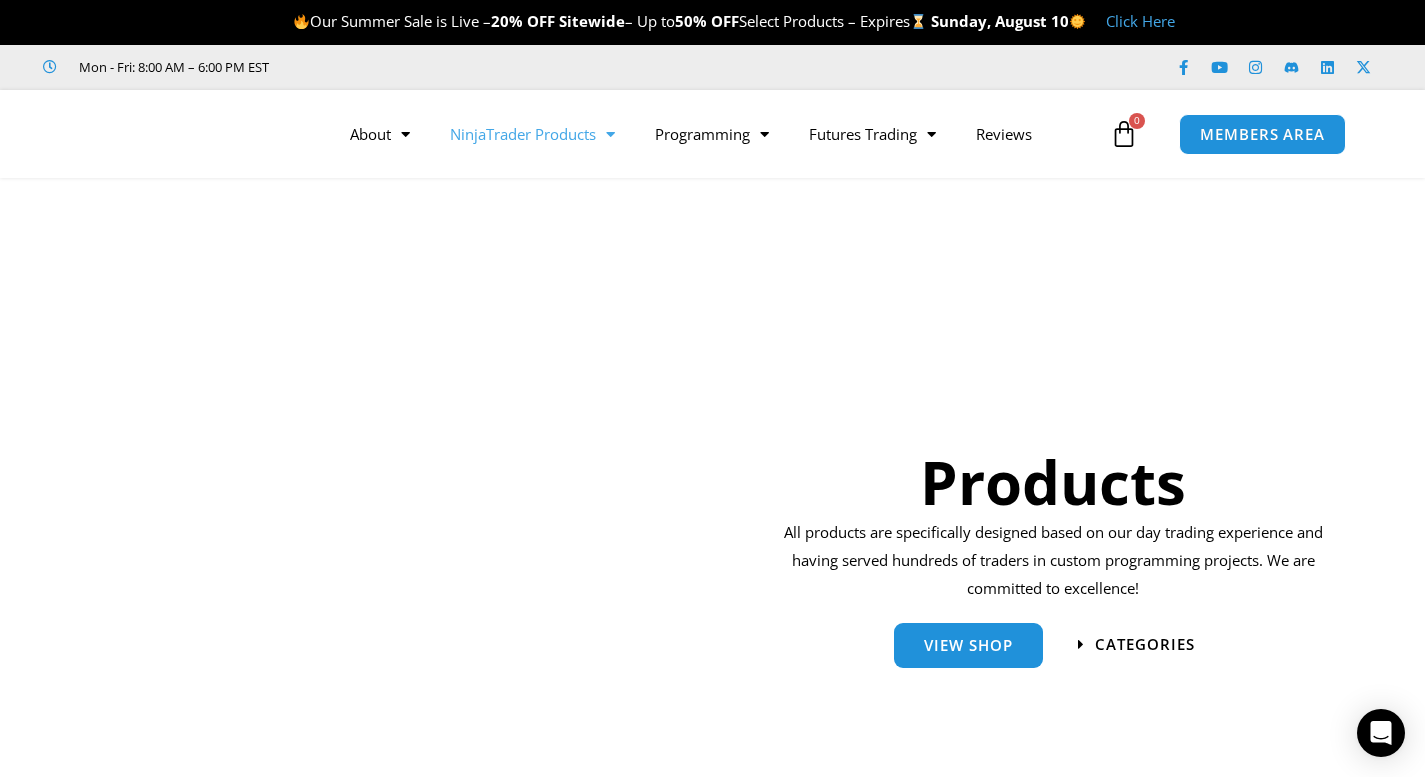 scroll, scrollTop: 0, scrollLeft: 0, axis: both 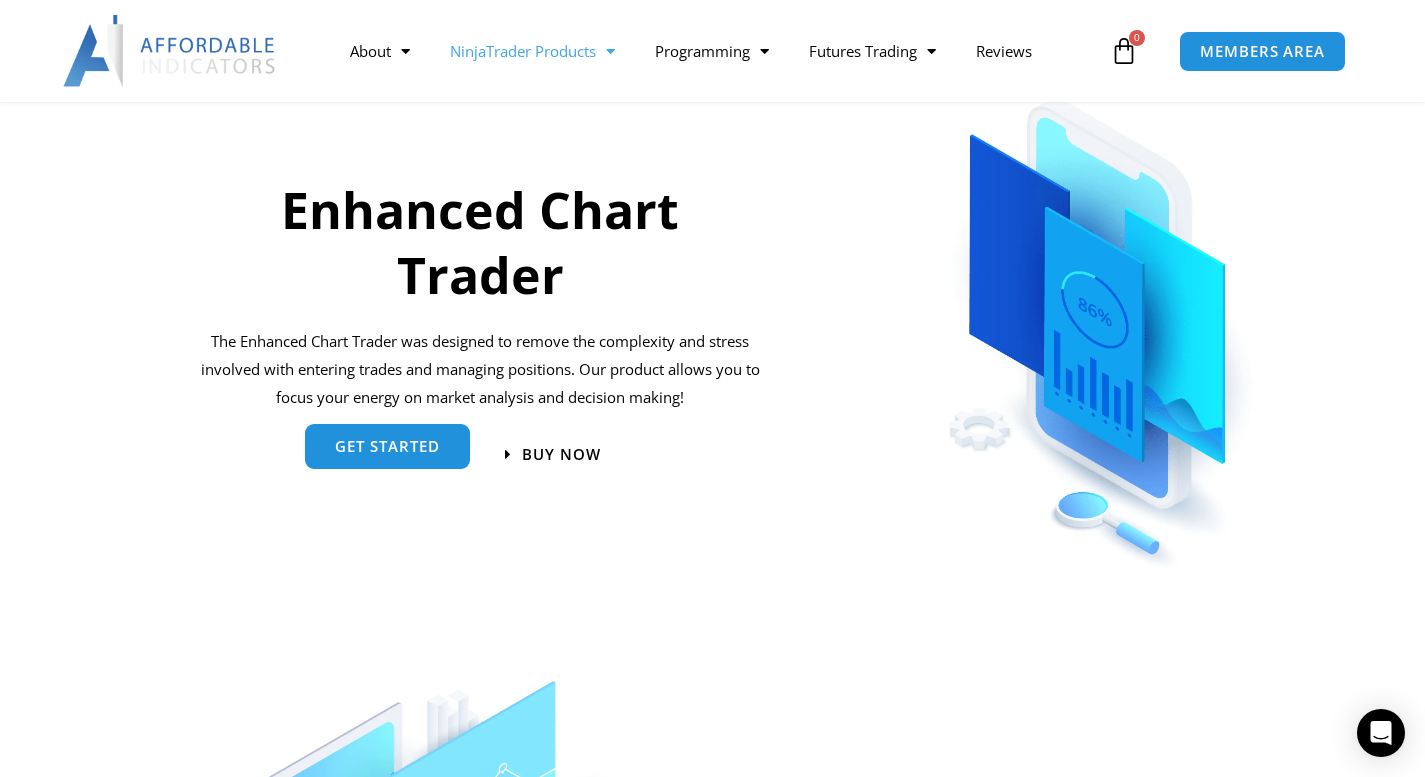 click on "get started" at bounding box center (387, 446) 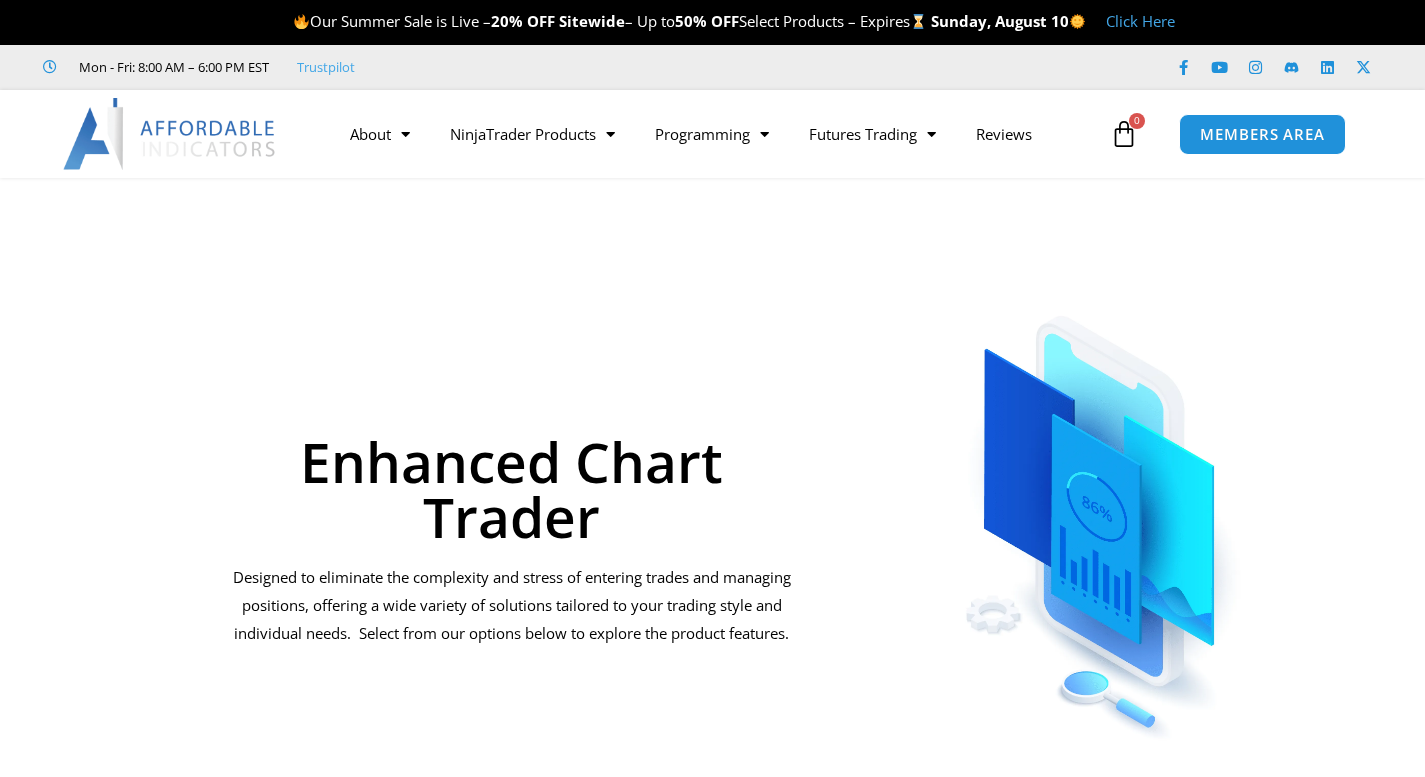 scroll, scrollTop: 0, scrollLeft: 0, axis: both 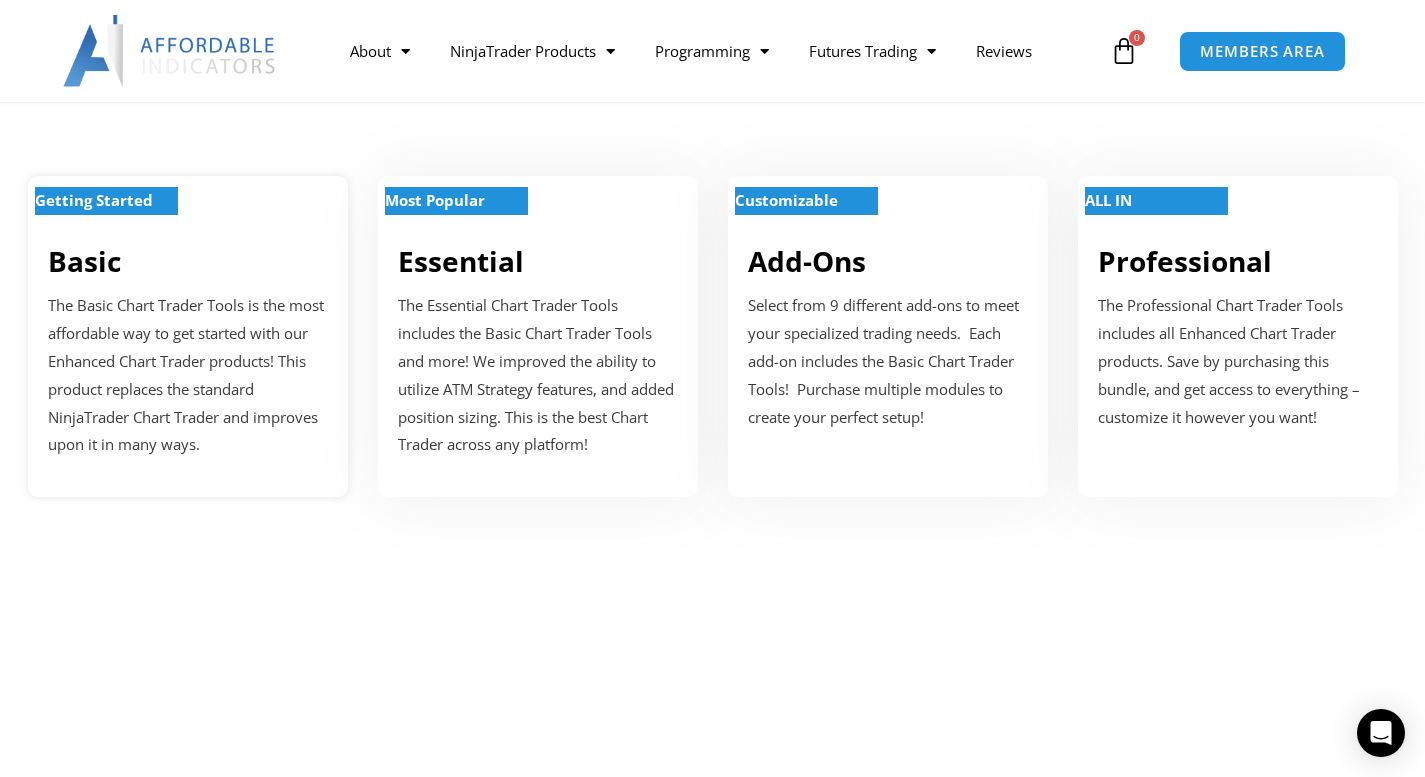click on "Getting Started" at bounding box center (94, 200) 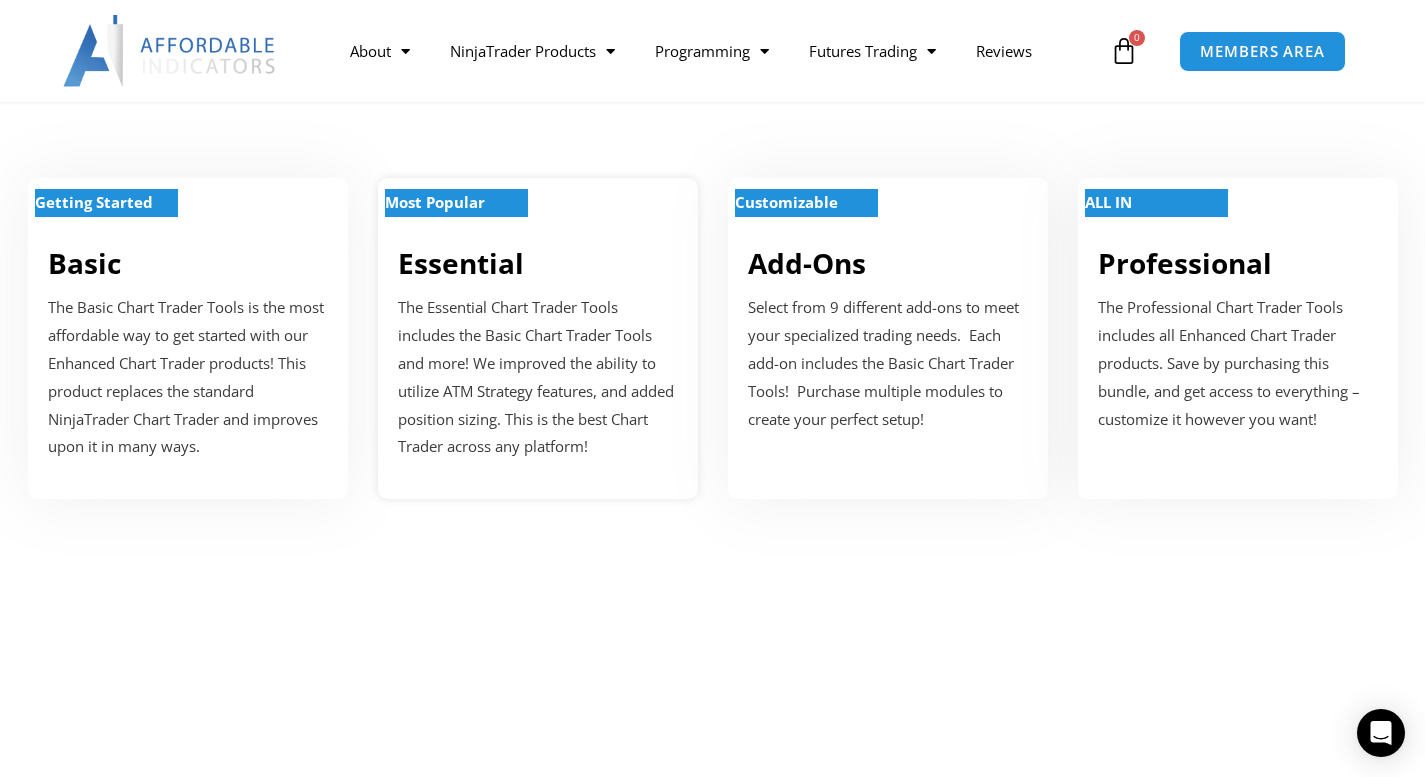 scroll, scrollTop: 800, scrollLeft: 0, axis: vertical 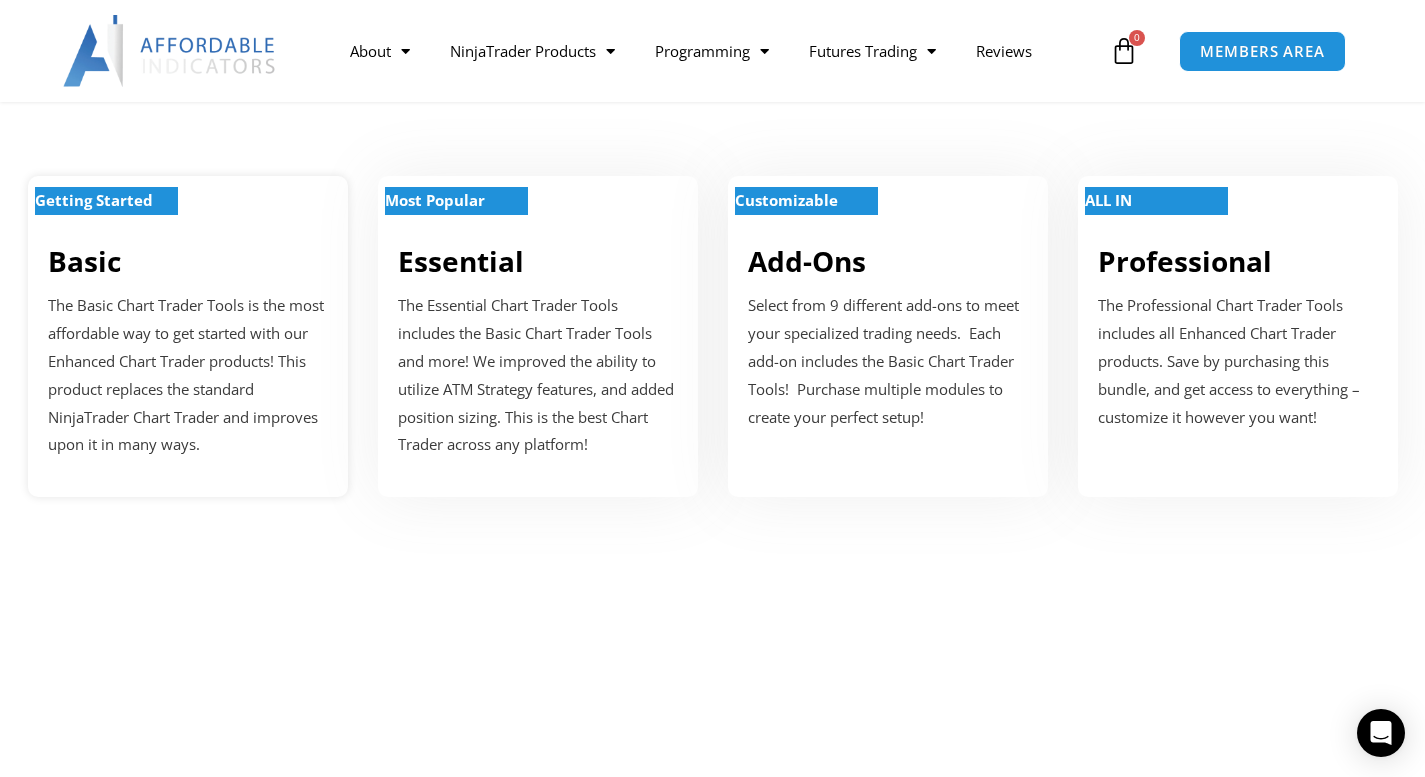 click on "Getting Started" at bounding box center (94, 200) 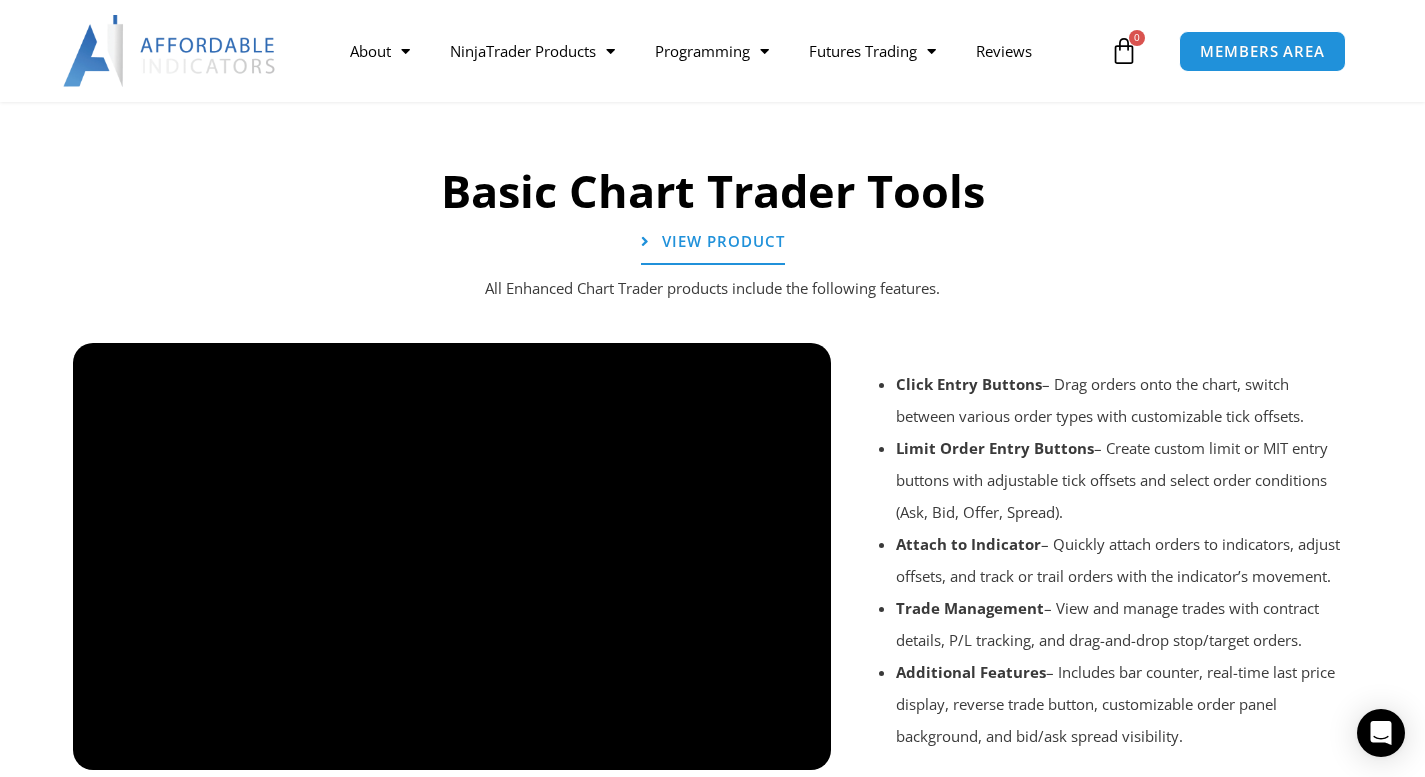 scroll, scrollTop: 1492, scrollLeft: 0, axis: vertical 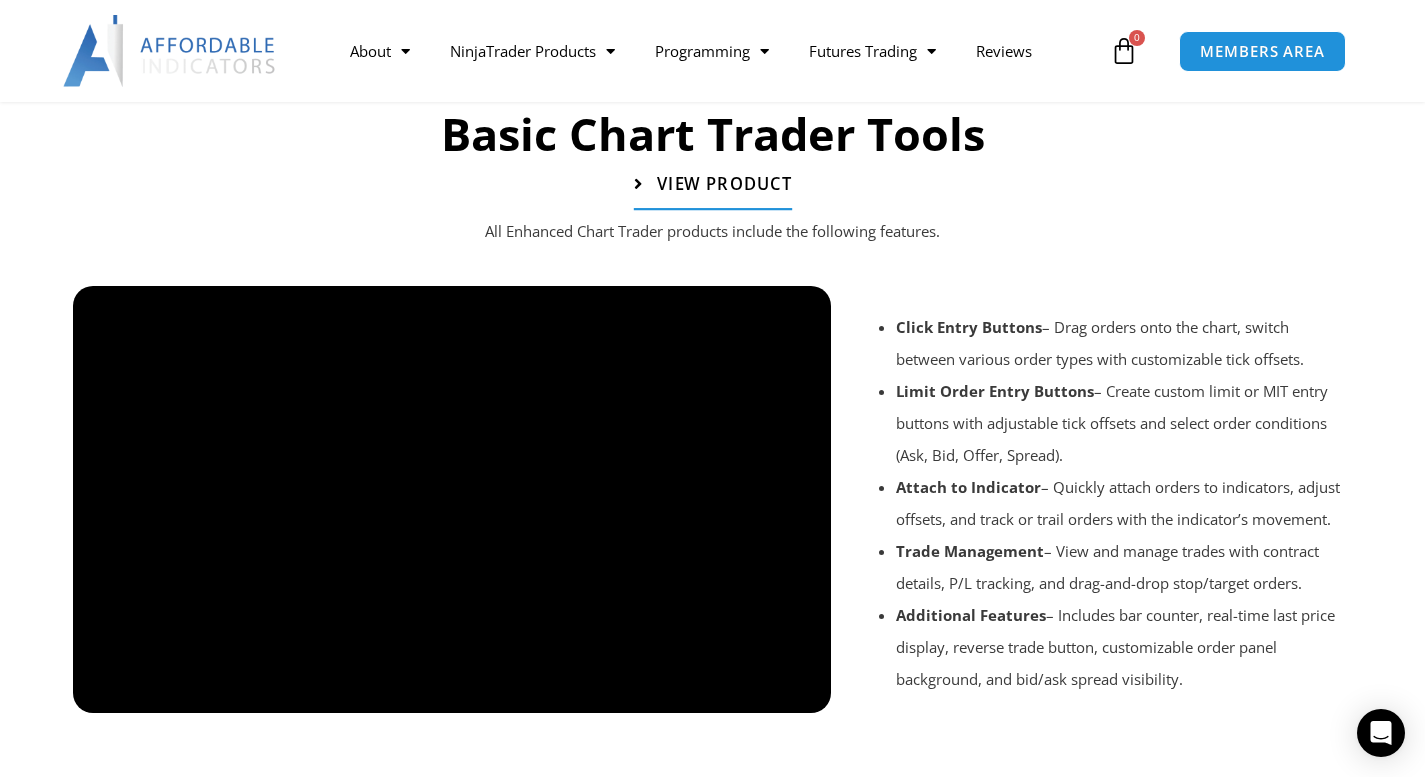 click on "View Product" at bounding box center (723, 184) 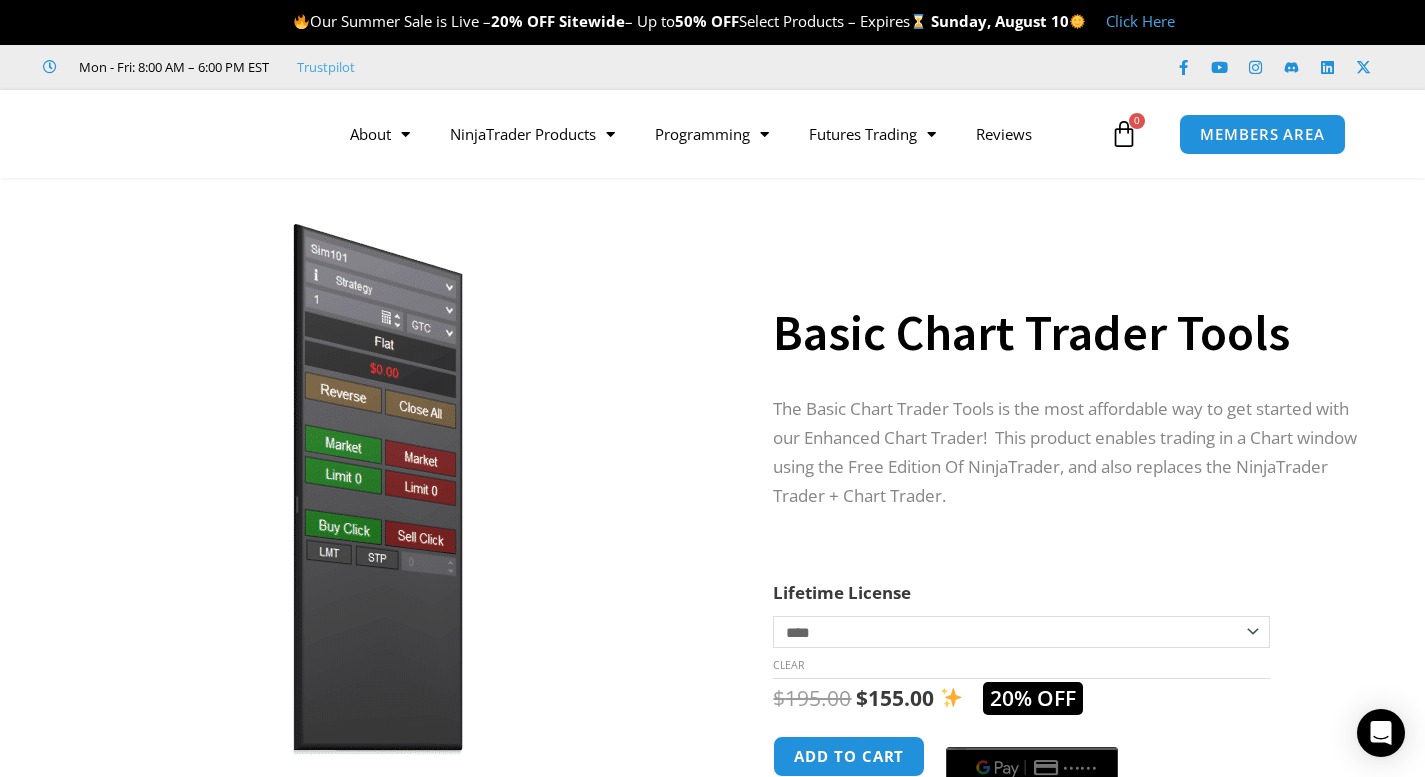 scroll, scrollTop: 0, scrollLeft: 0, axis: both 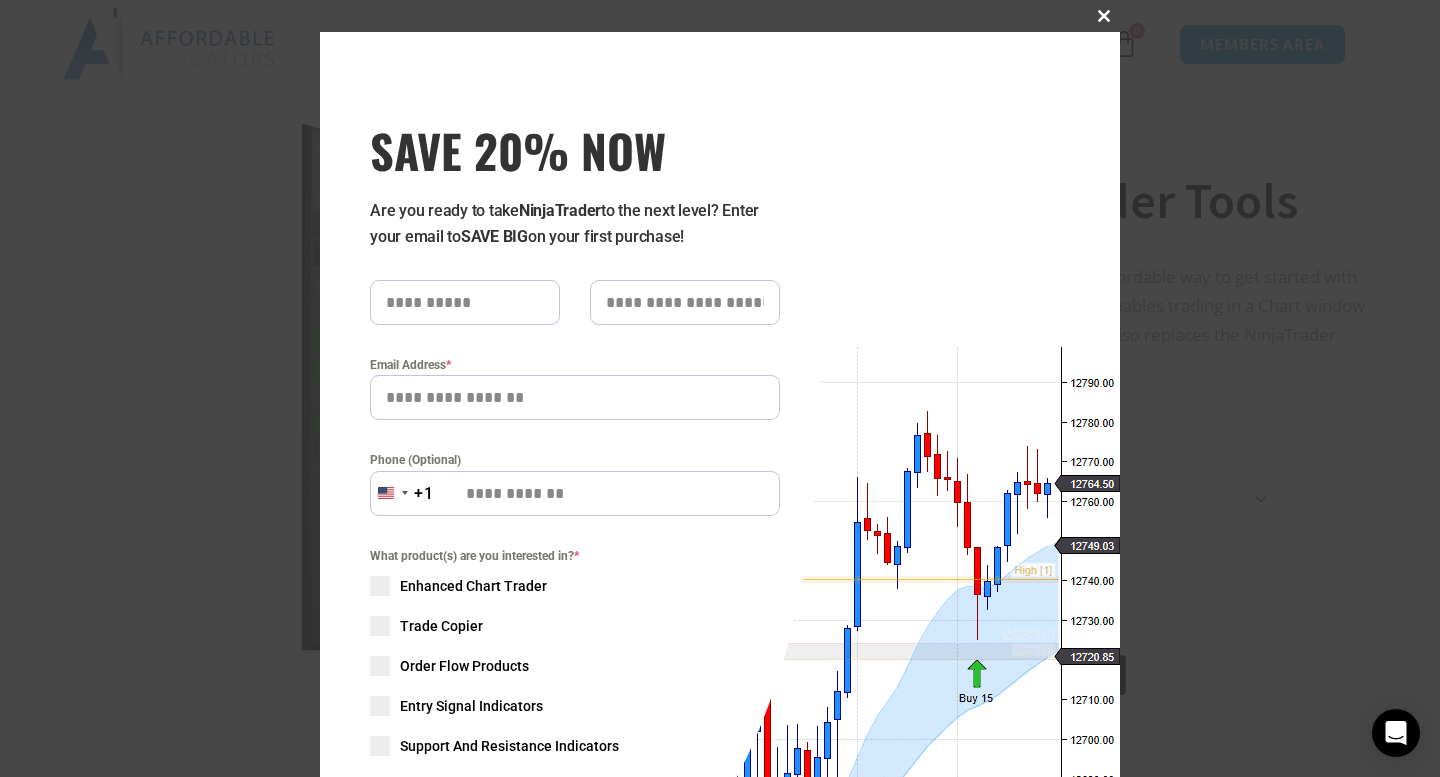 click at bounding box center [1104, 16] 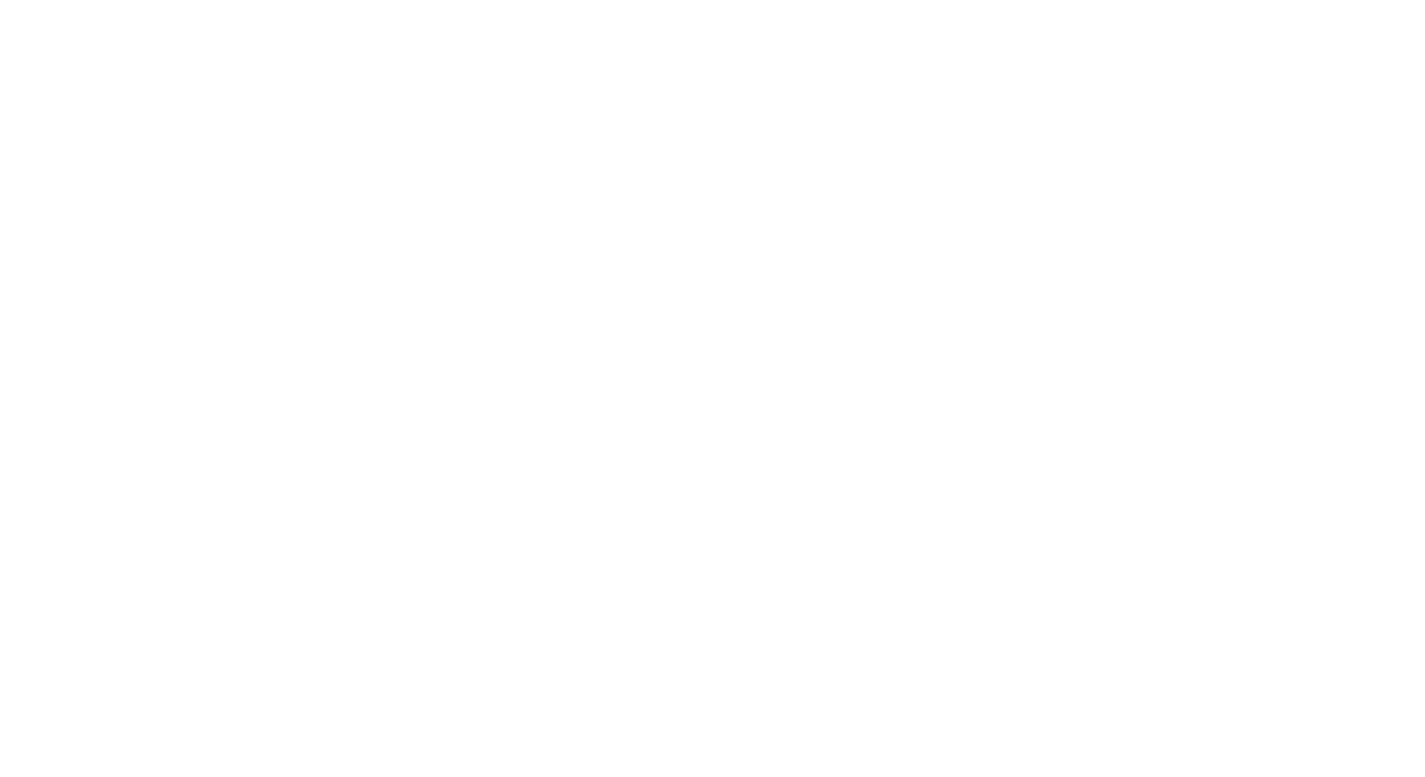 scroll, scrollTop: 0, scrollLeft: 0, axis: both 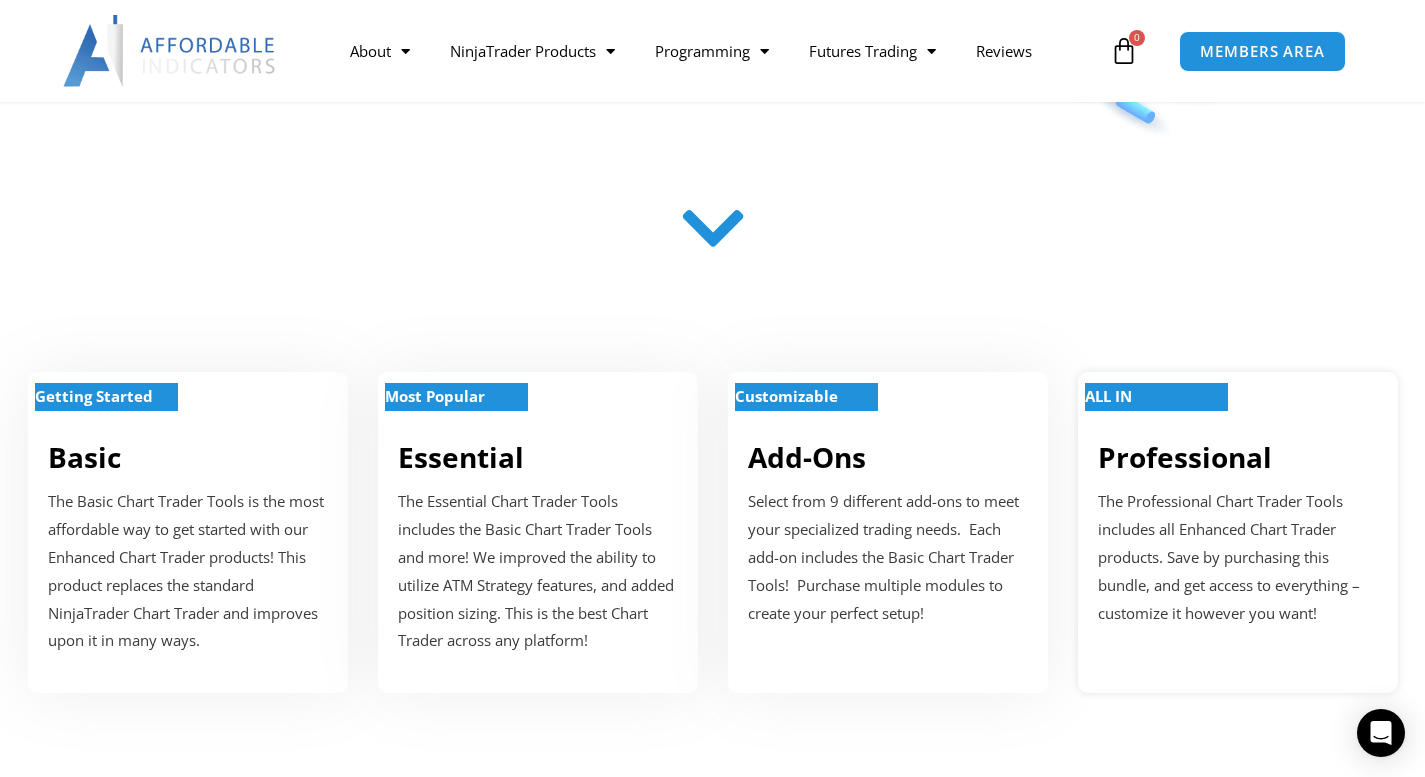click on "ALL IN" at bounding box center (1156, 397) 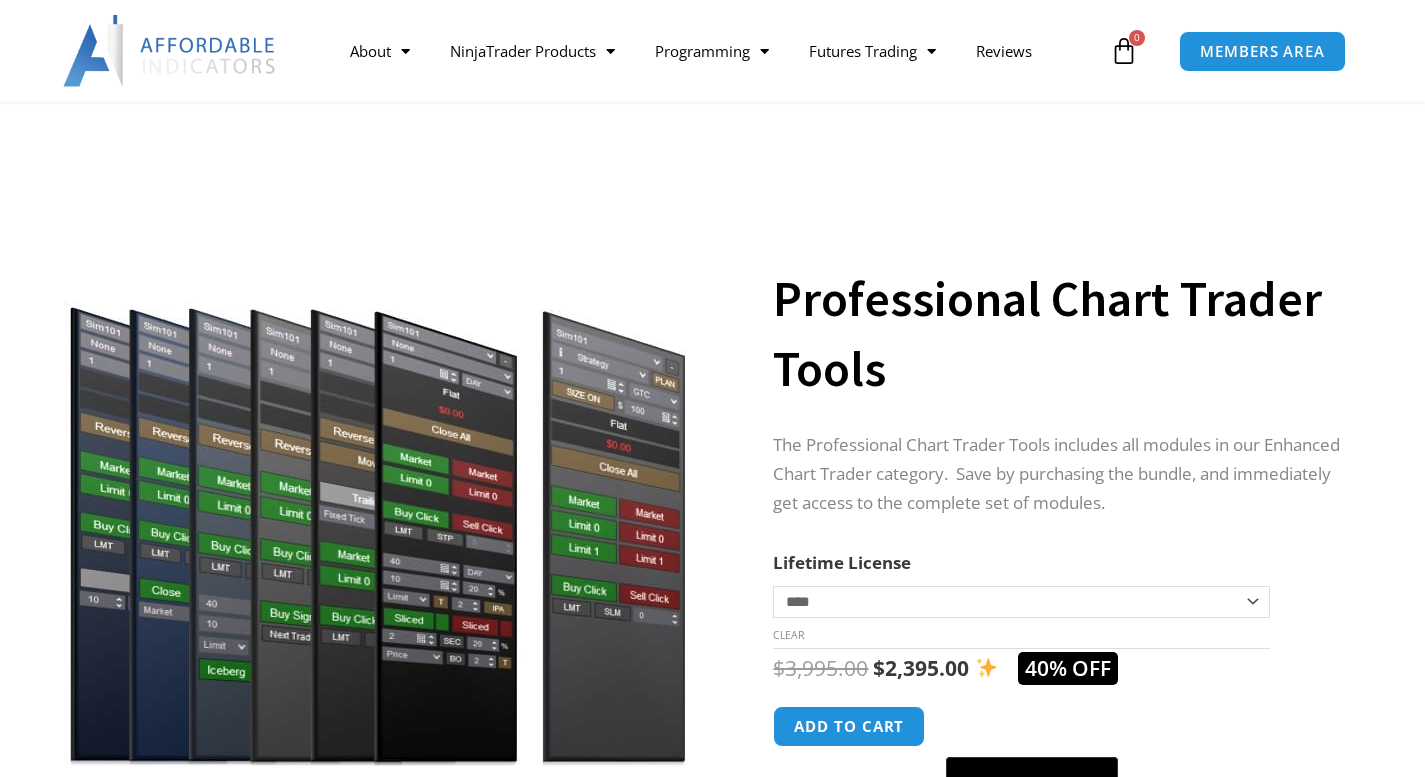 scroll, scrollTop: 300, scrollLeft: 0, axis: vertical 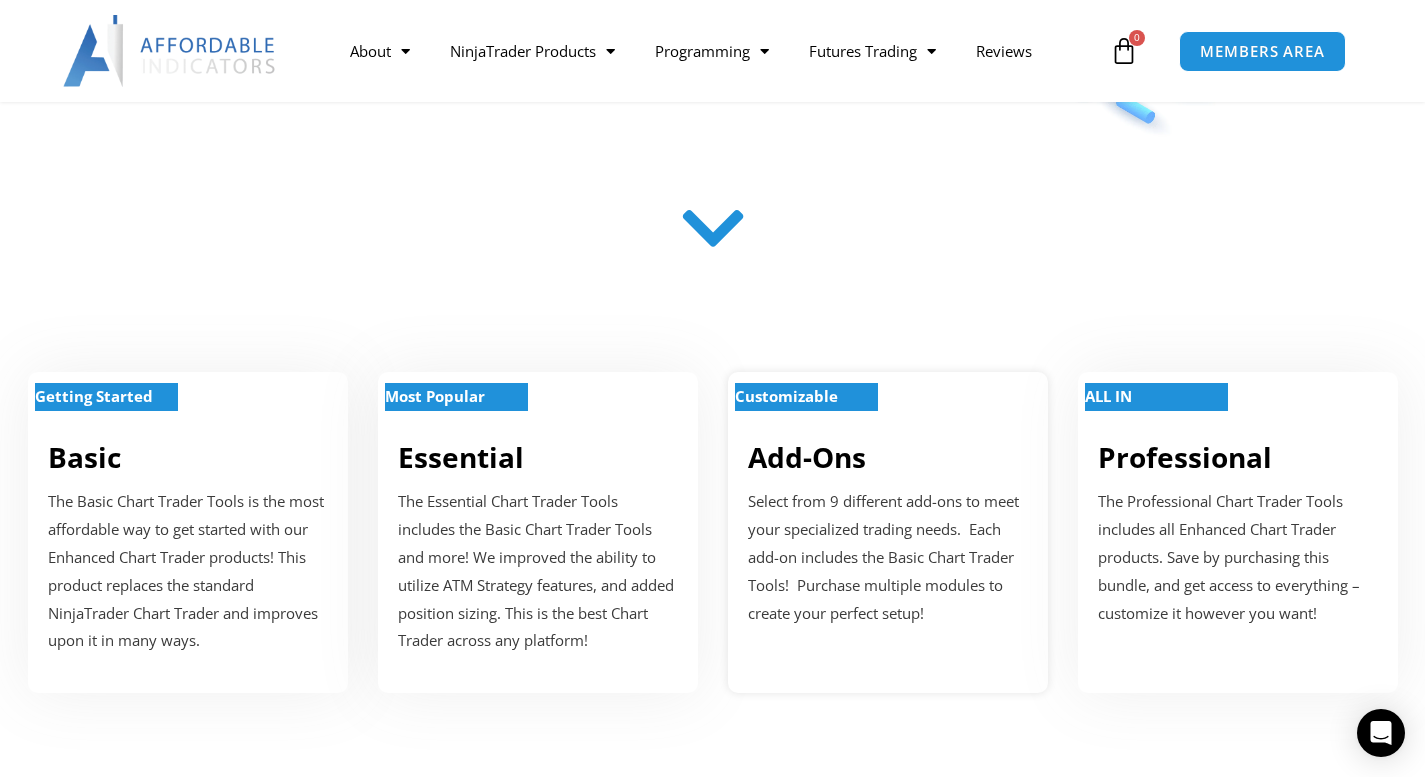 click on "Customizable" at bounding box center (786, 396) 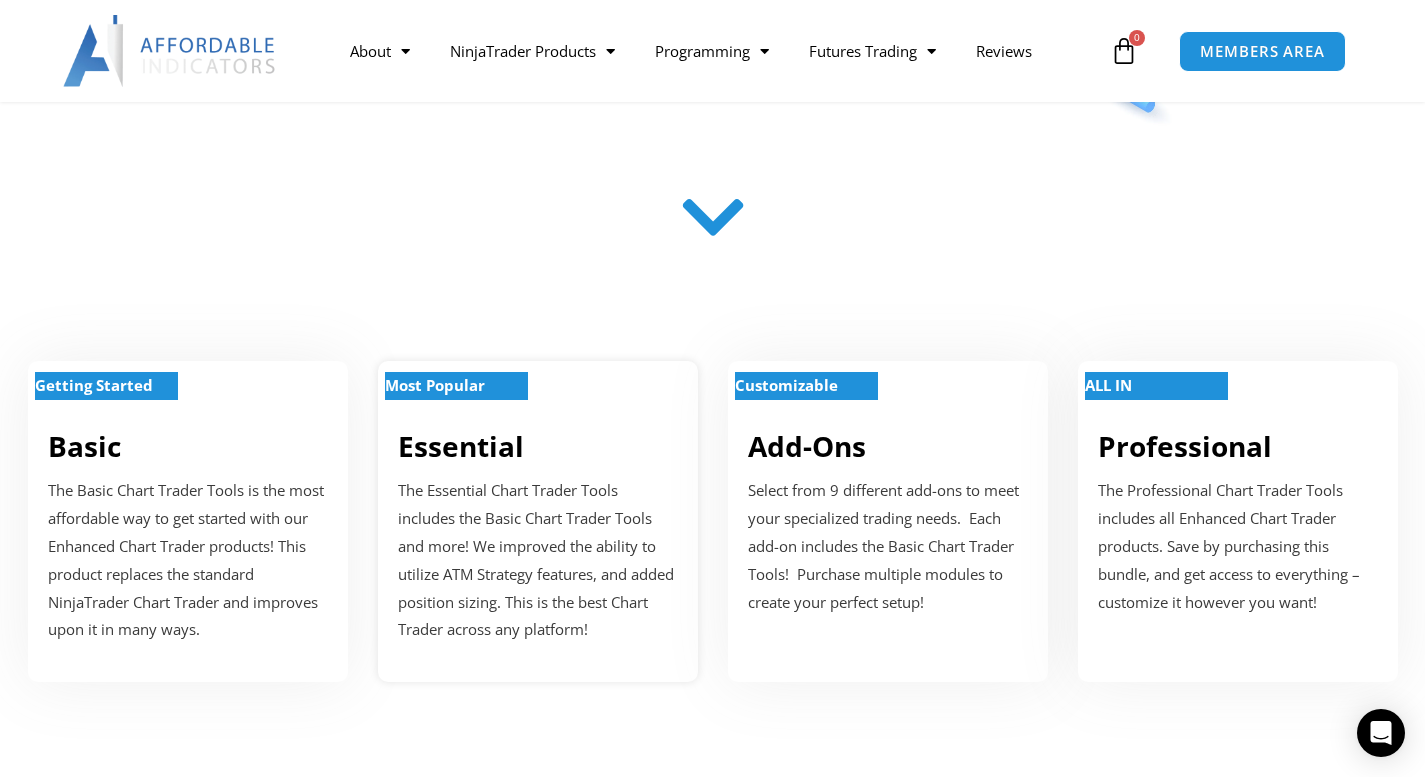 click on "Most Popular" at bounding box center [435, 385] 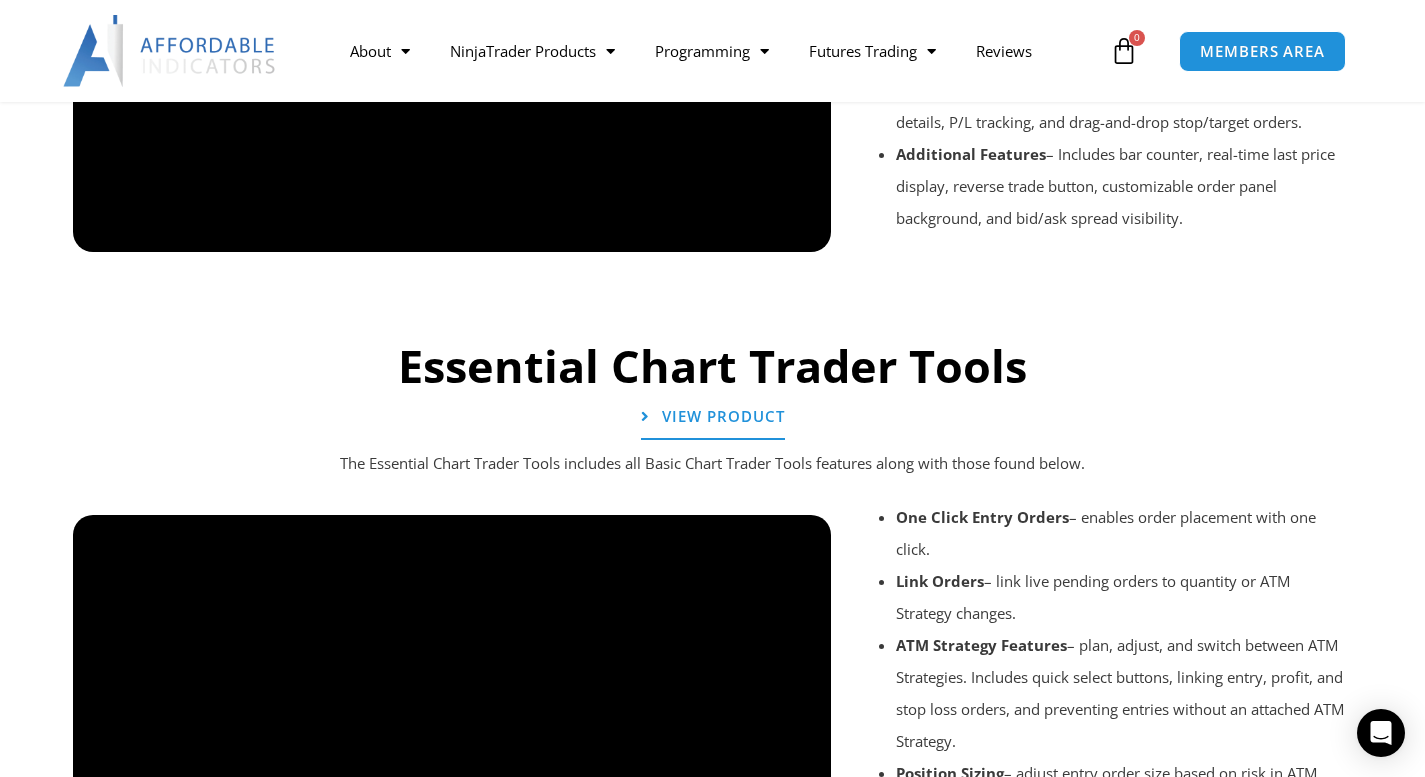 scroll, scrollTop: 2185, scrollLeft: 0, axis: vertical 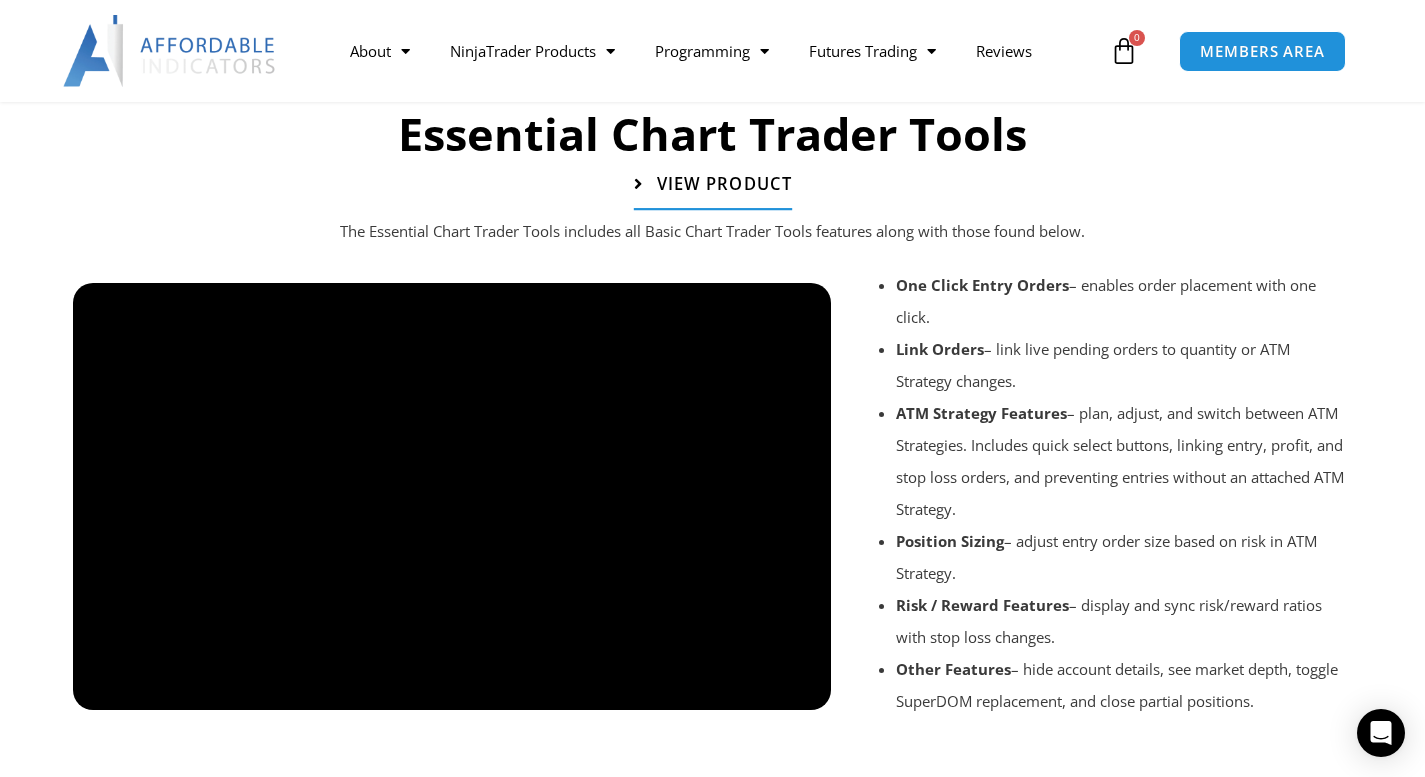 click on "View Product" at bounding box center (723, 184) 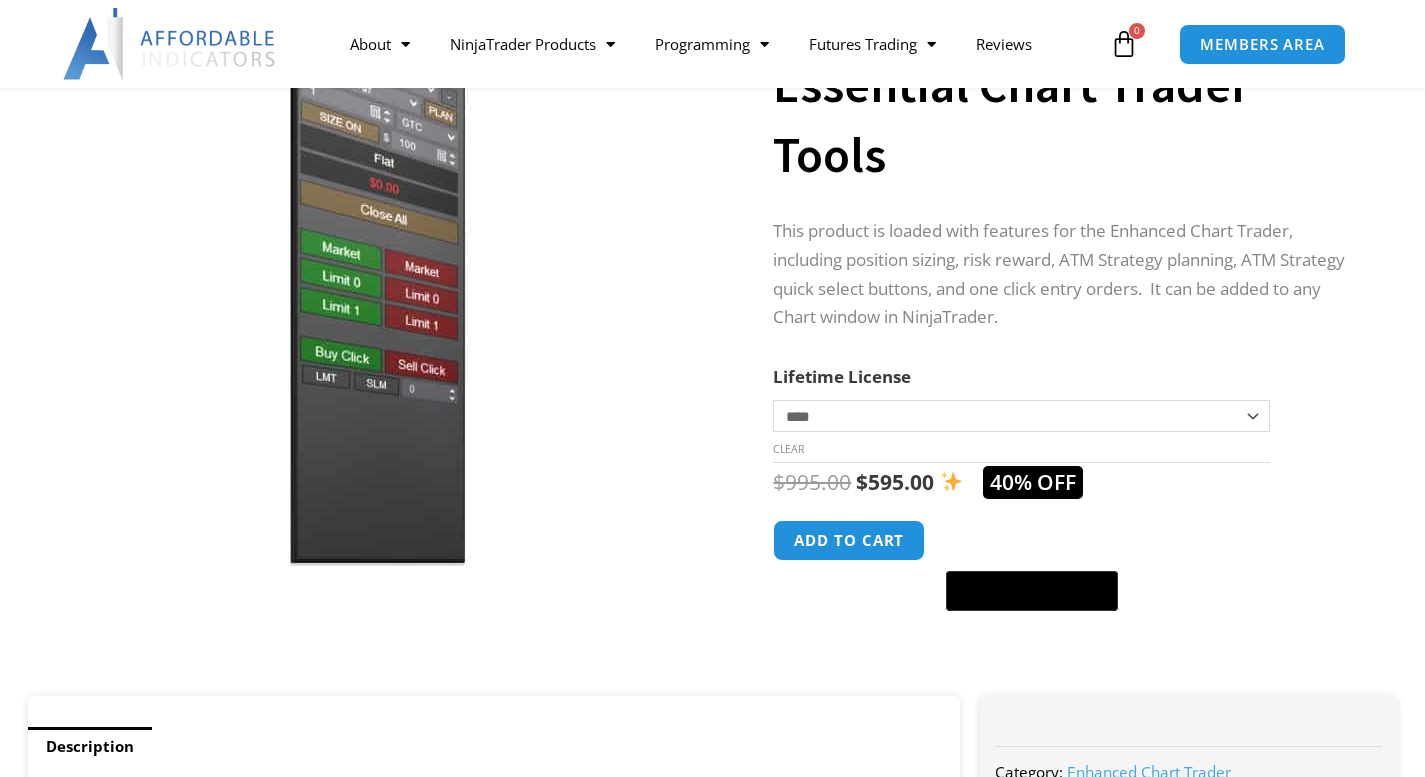 scroll, scrollTop: 200, scrollLeft: 0, axis: vertical 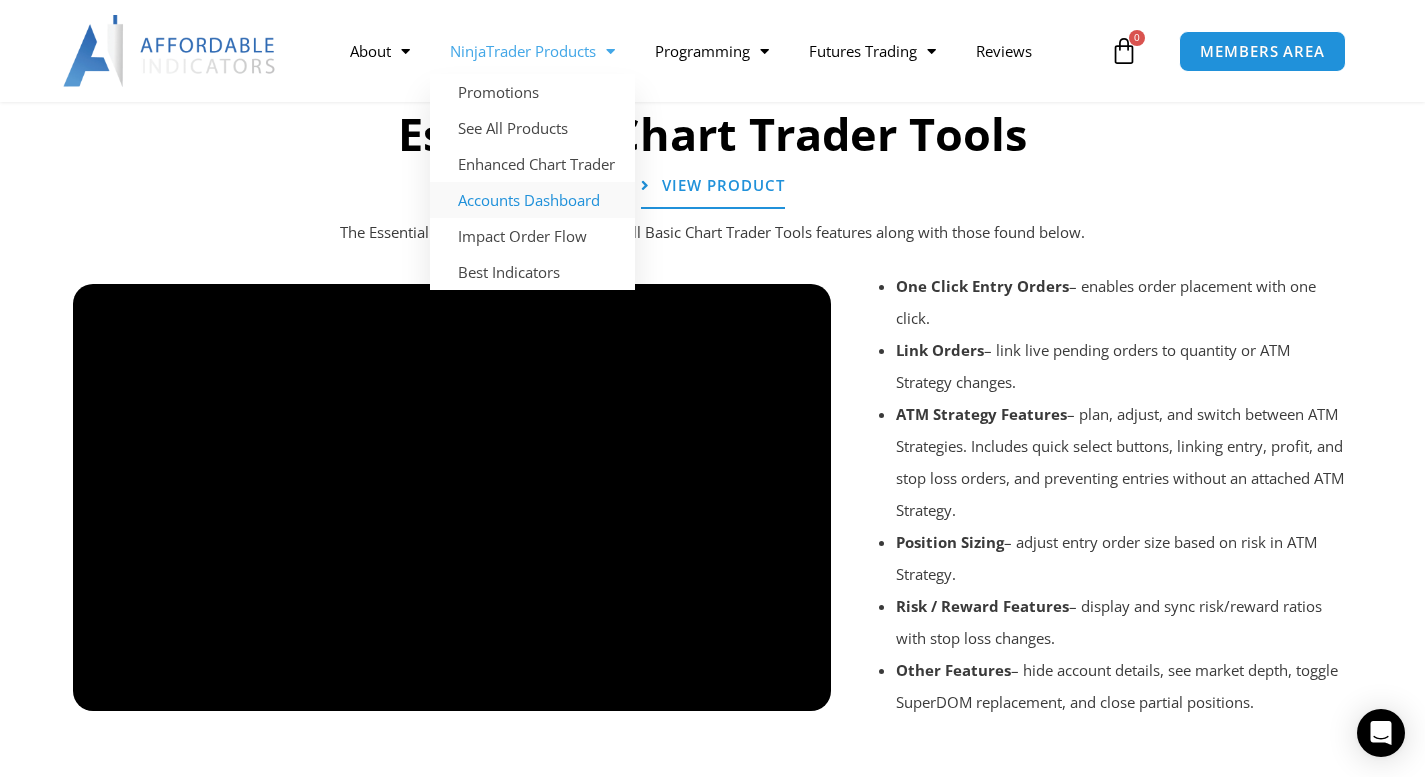 click on "Accounts Dashboard" 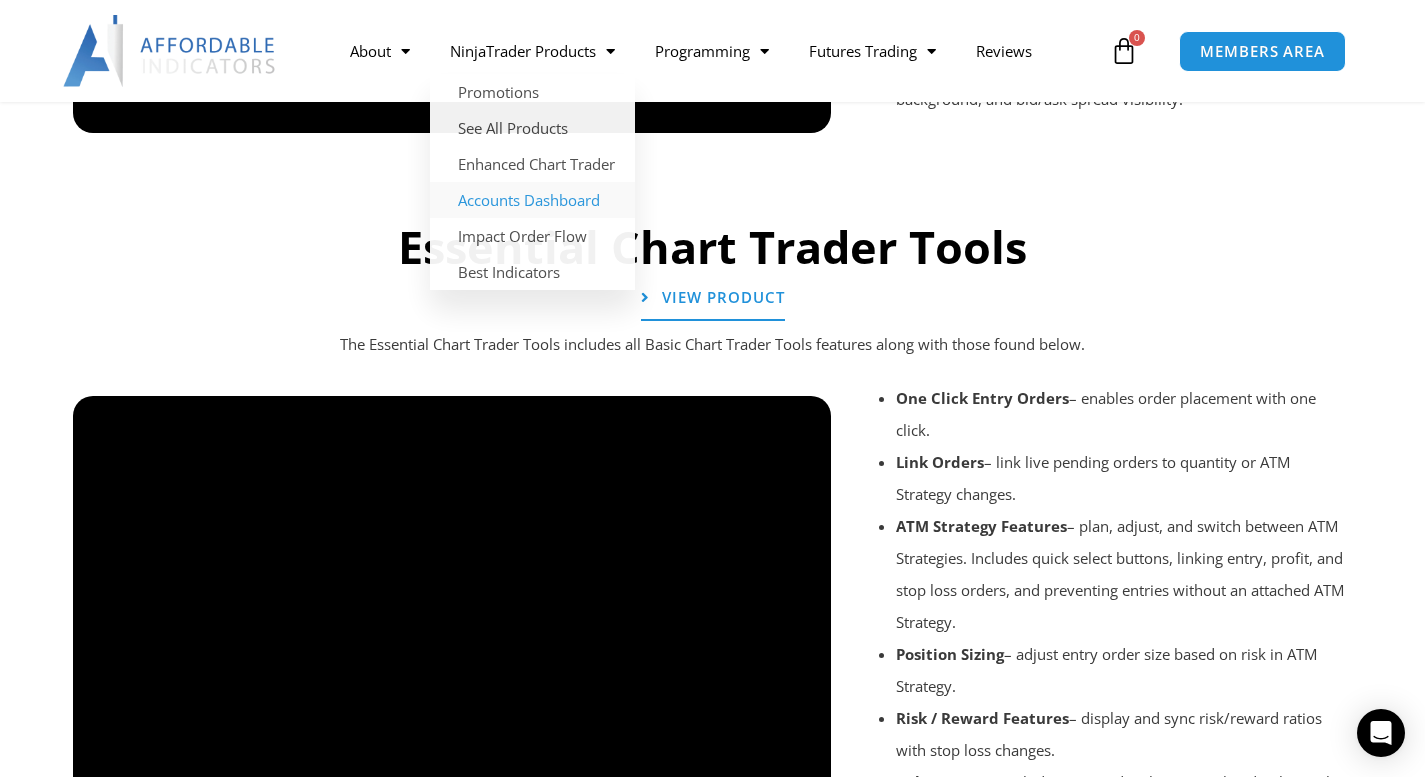 scroll, scrollTop: 2184, scrollLeft: 0, axis: vertical 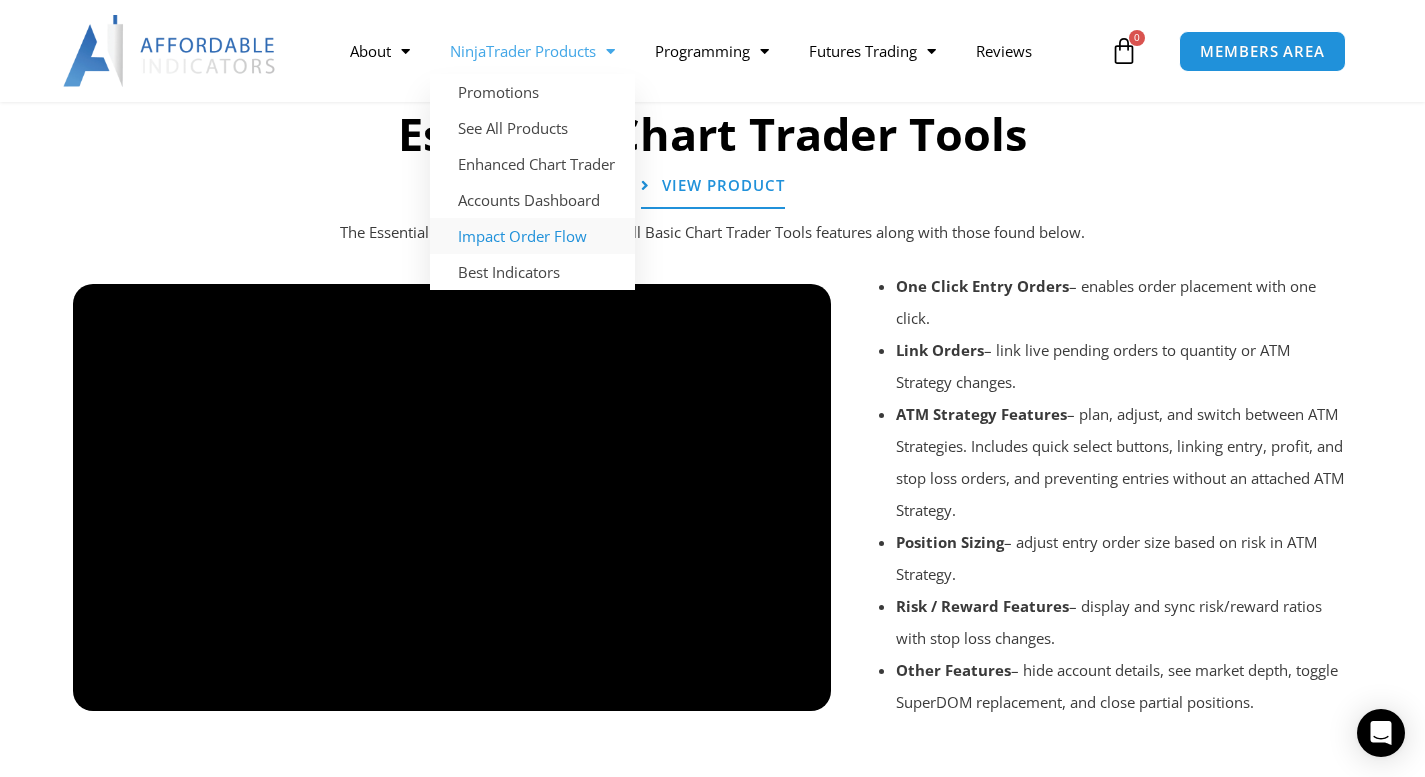click on "Impact Order Flow" 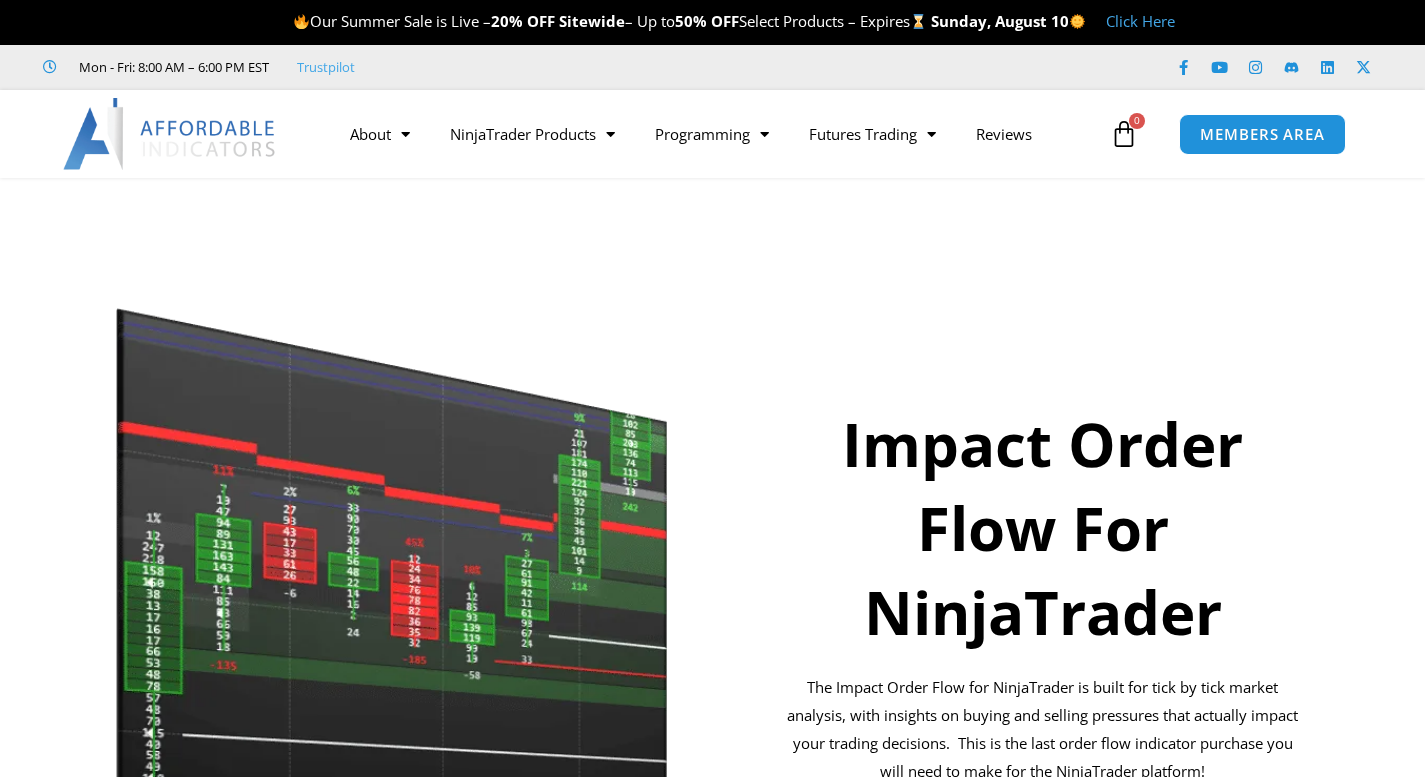 scroll, scrollTop: 0, scrollLeft: 0, axis: both 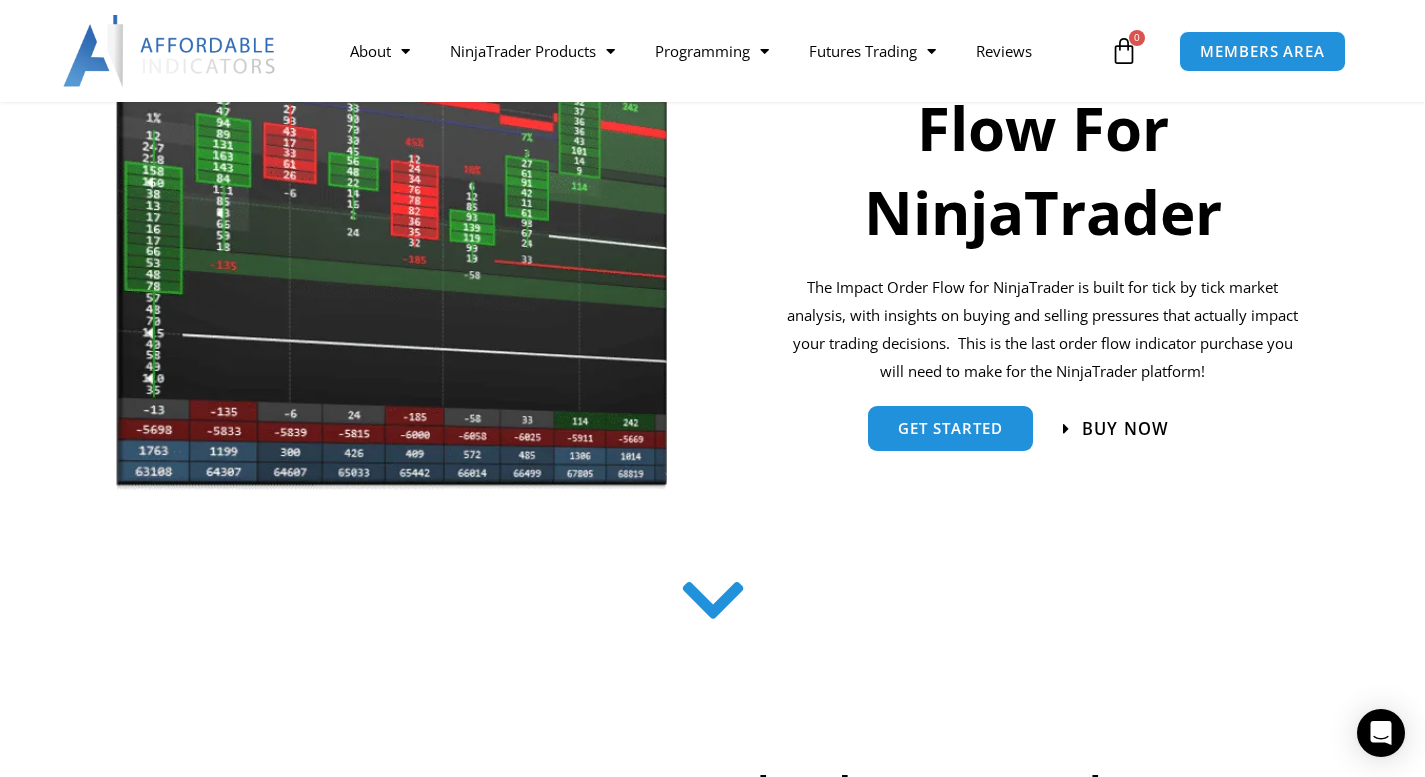 click on "Buy now" at bounding box center (1125, 428) 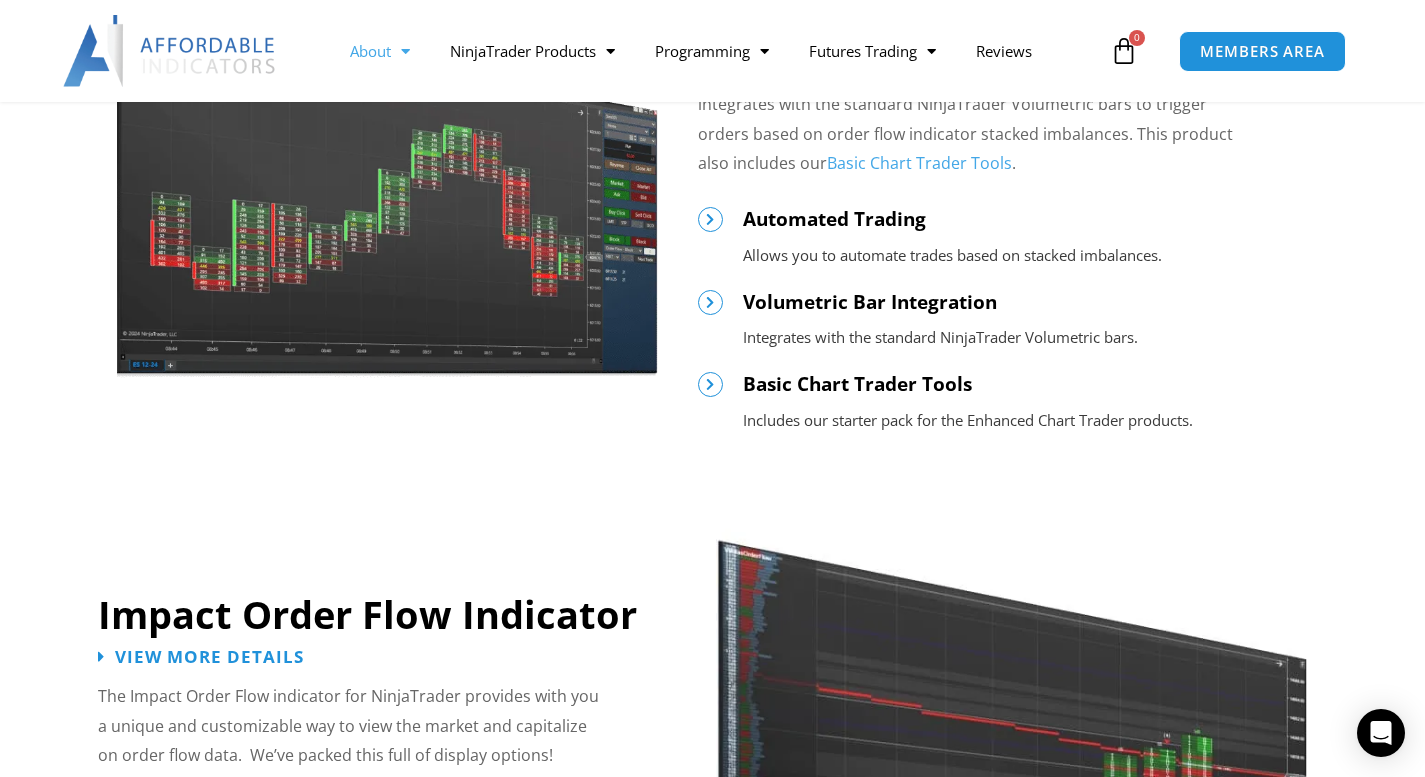 scroll, scrollTop: 1006, scrollLeft: 0, axis: vertical 